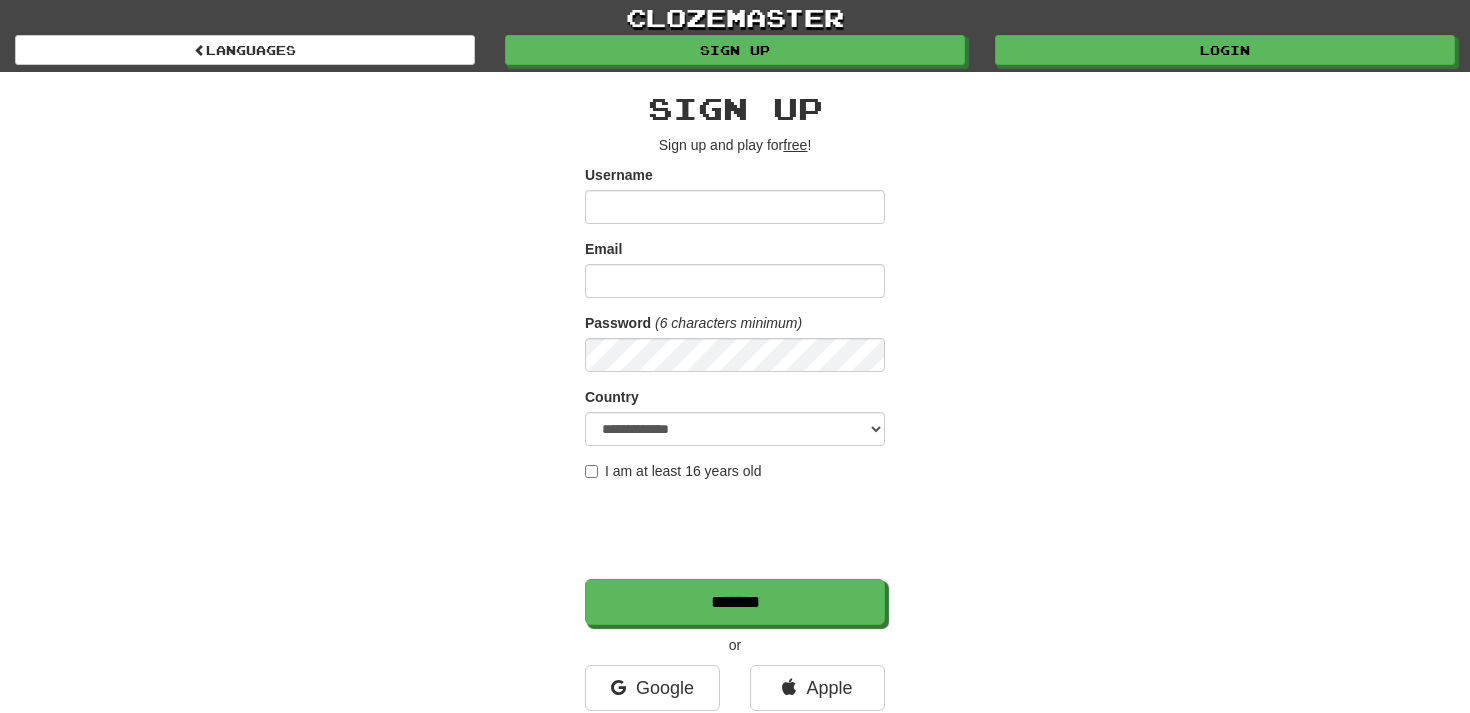 scroll, scrollTop: 0, scrollLeft: 0, axis: both 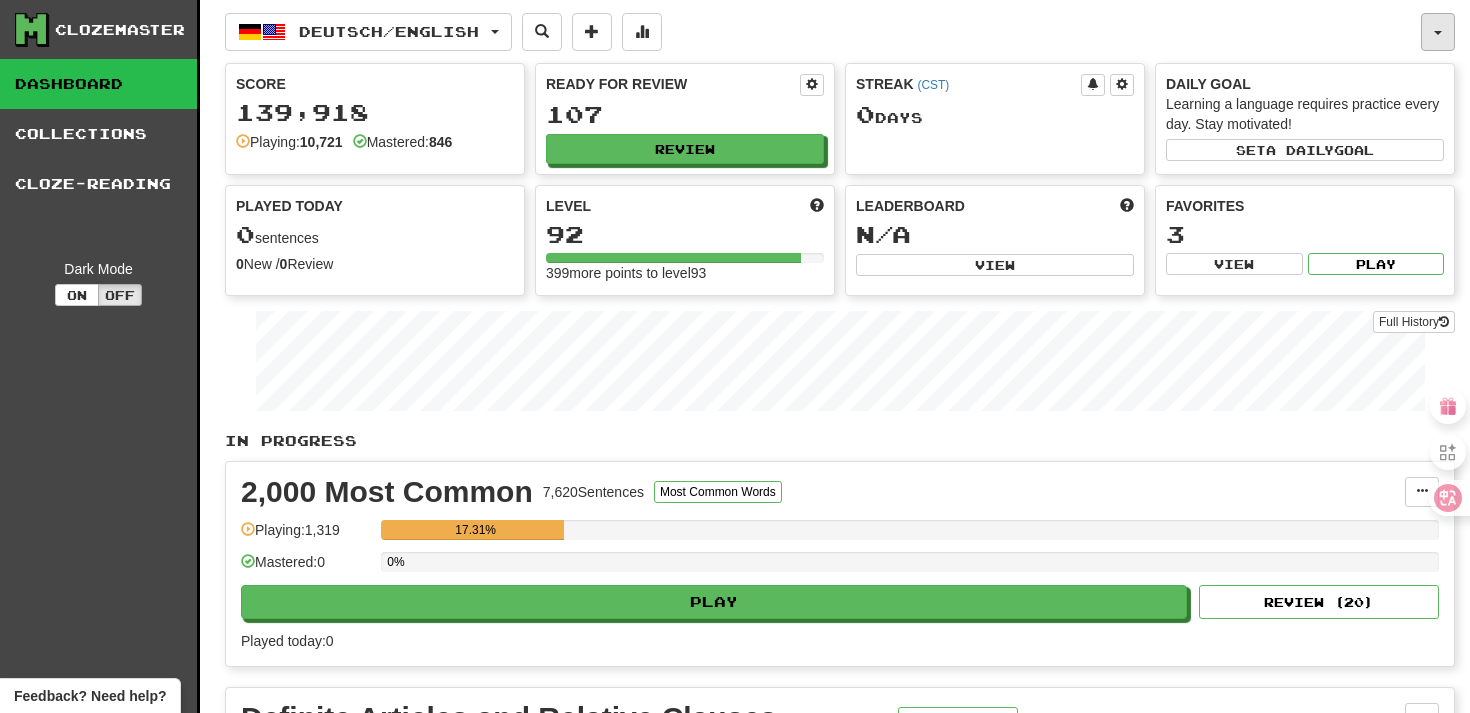 click at bounding box center [1438, 32] 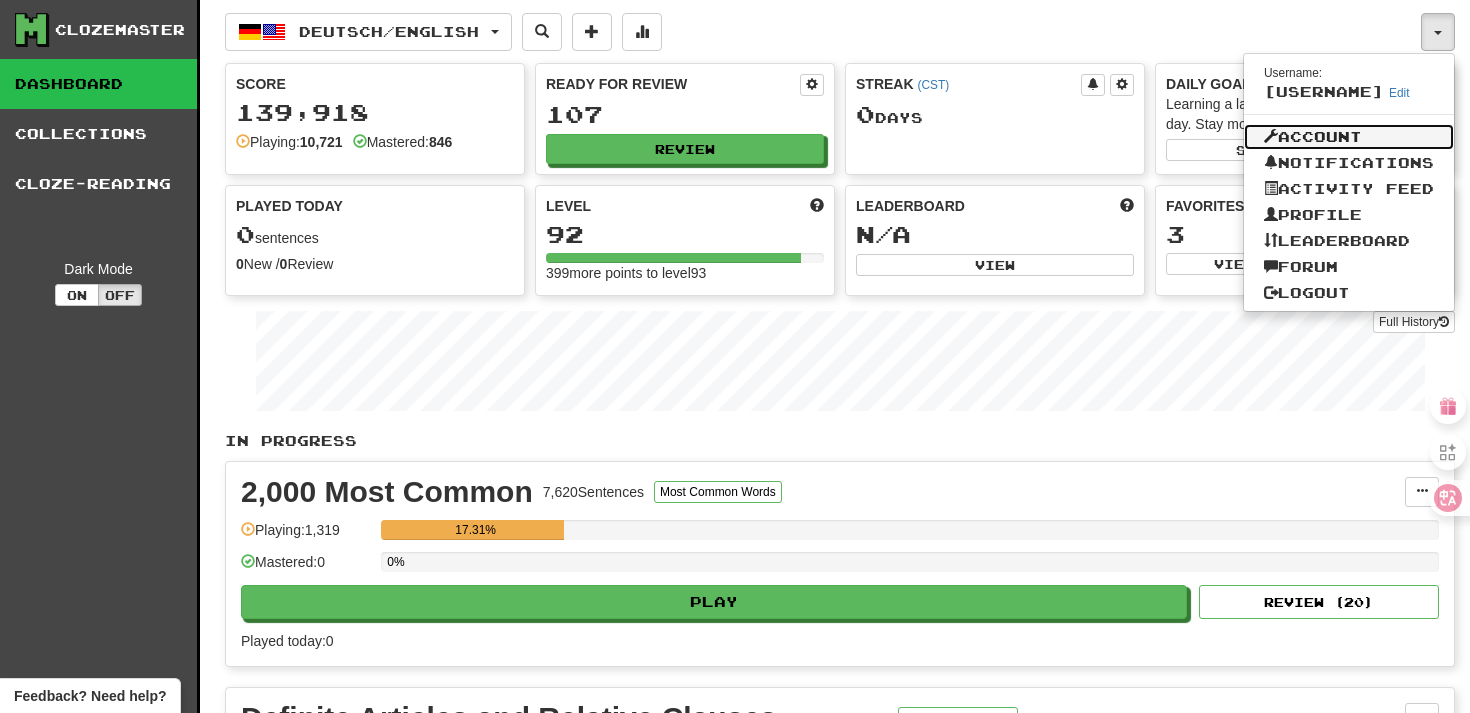 click on "Account" at bounding box center (1349, 137) 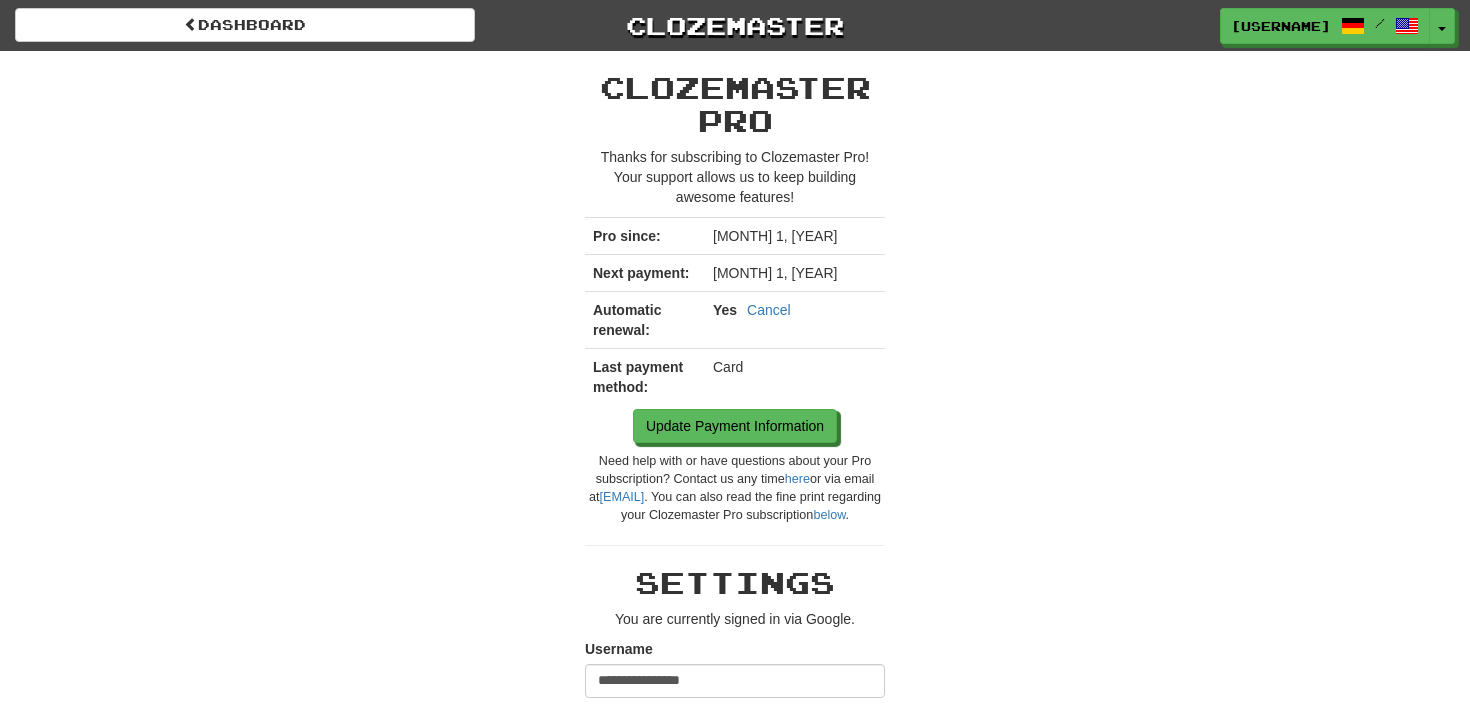 scroll, scrollTop: 0, scrollLeft: 0, axis: both 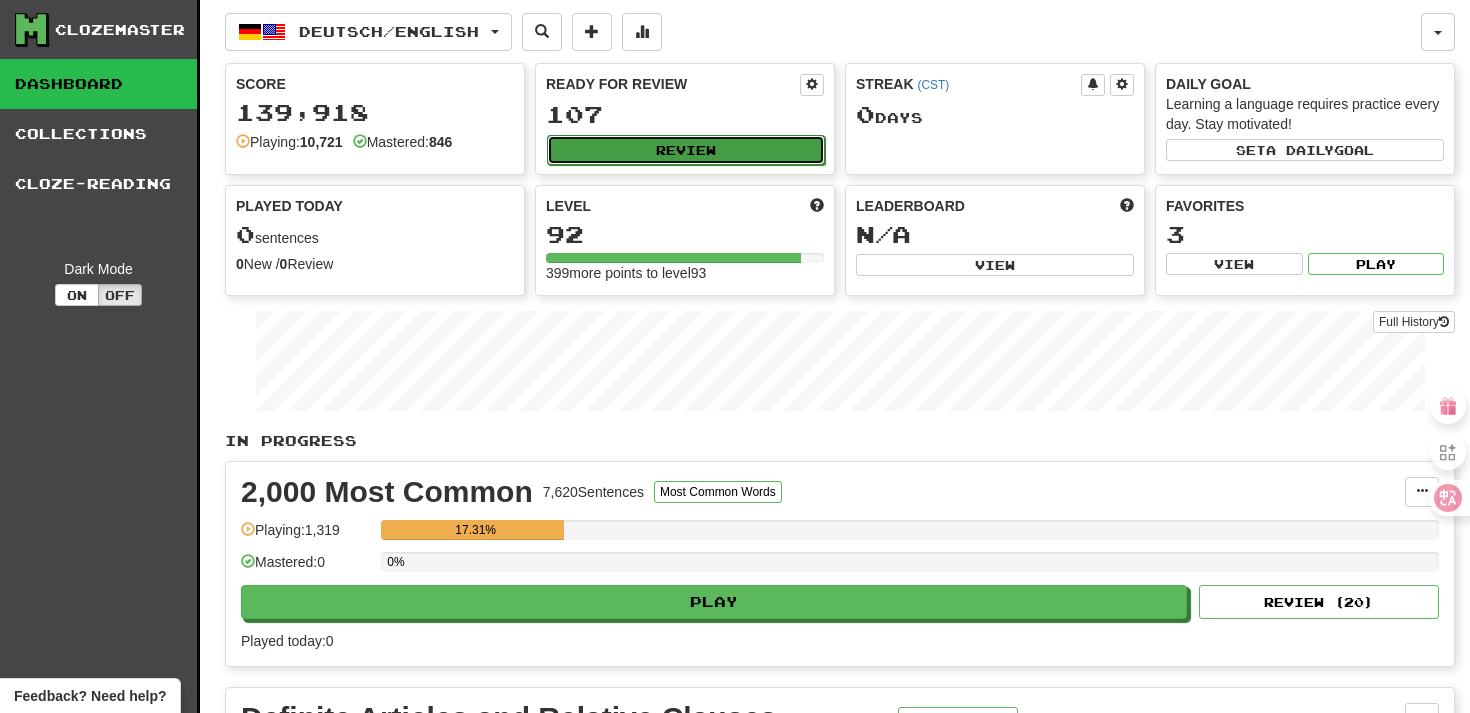 click on "Review" at bounding box center [686, 150] 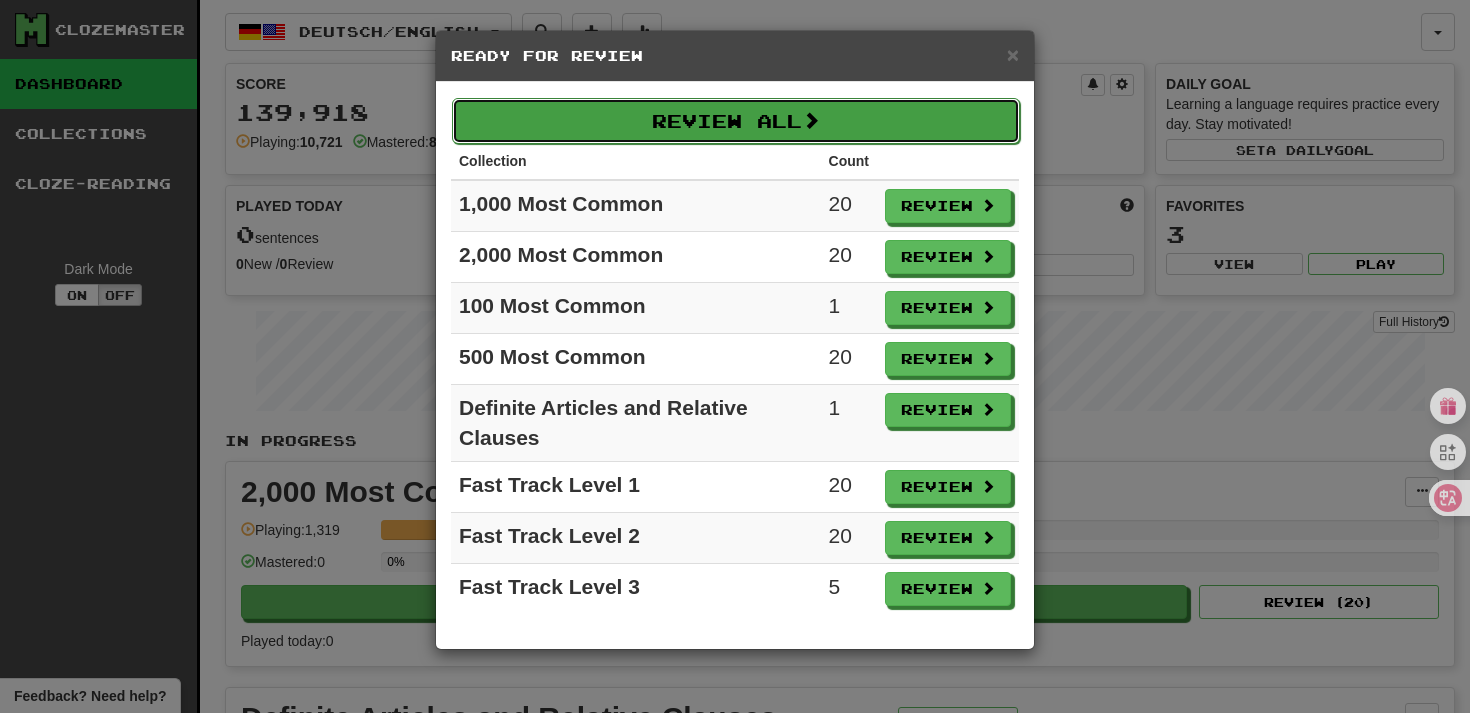 click at bounding box center (811, 120) 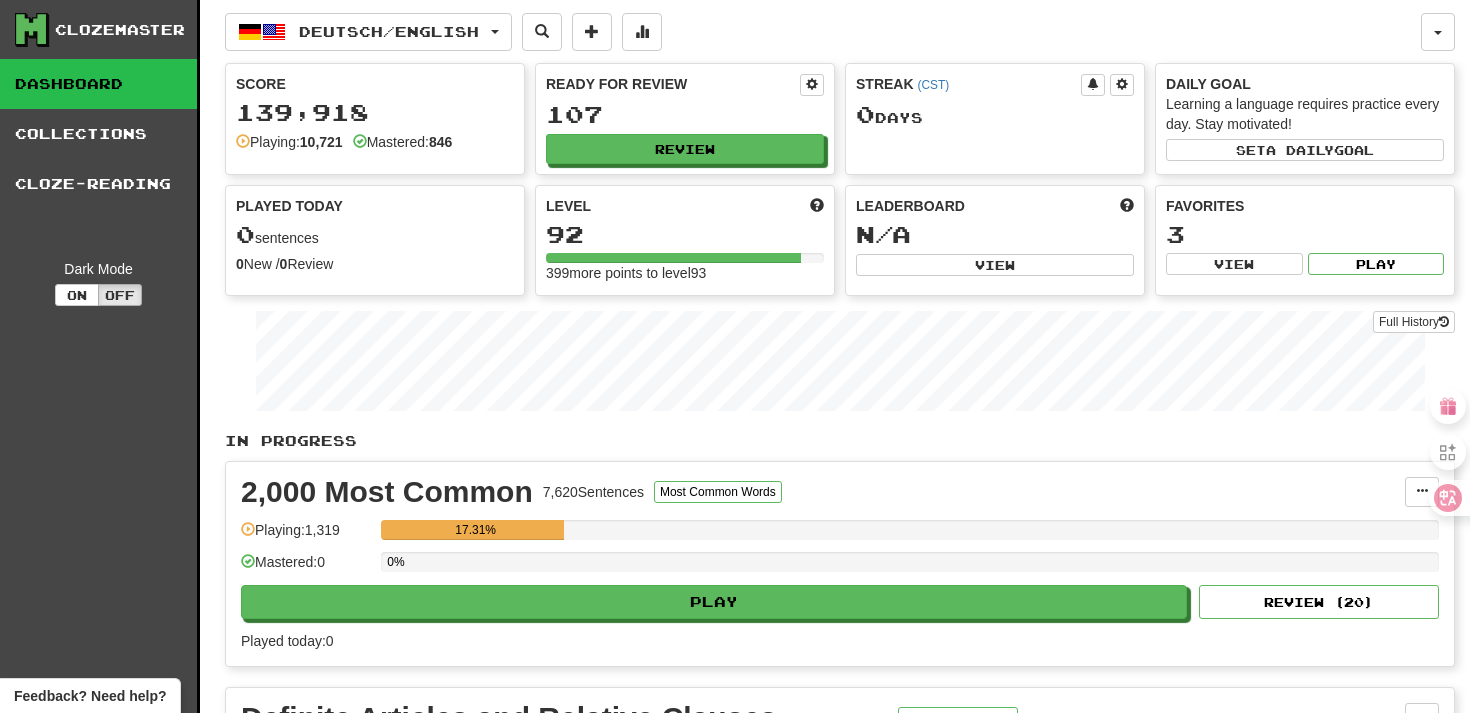 select on "********" 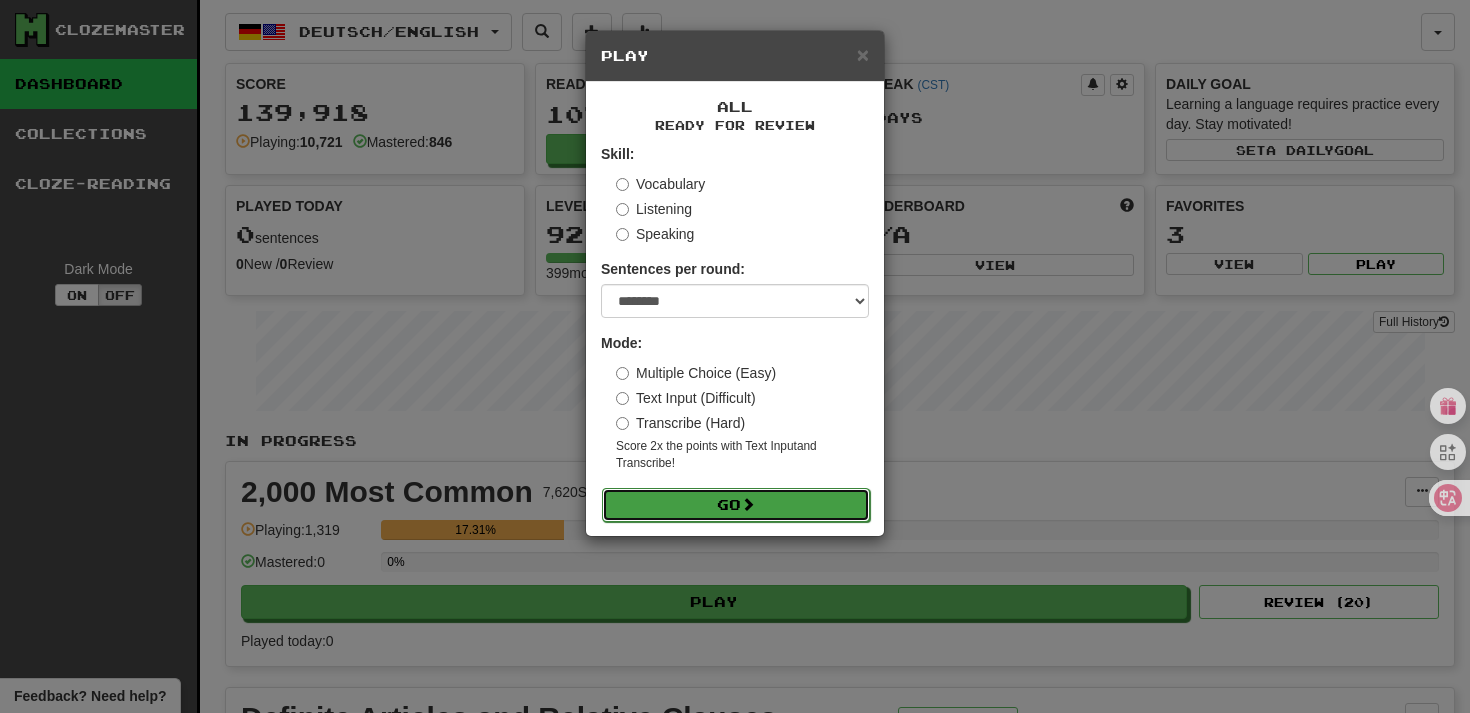 click on "Go" at bounding box center [736, 505] 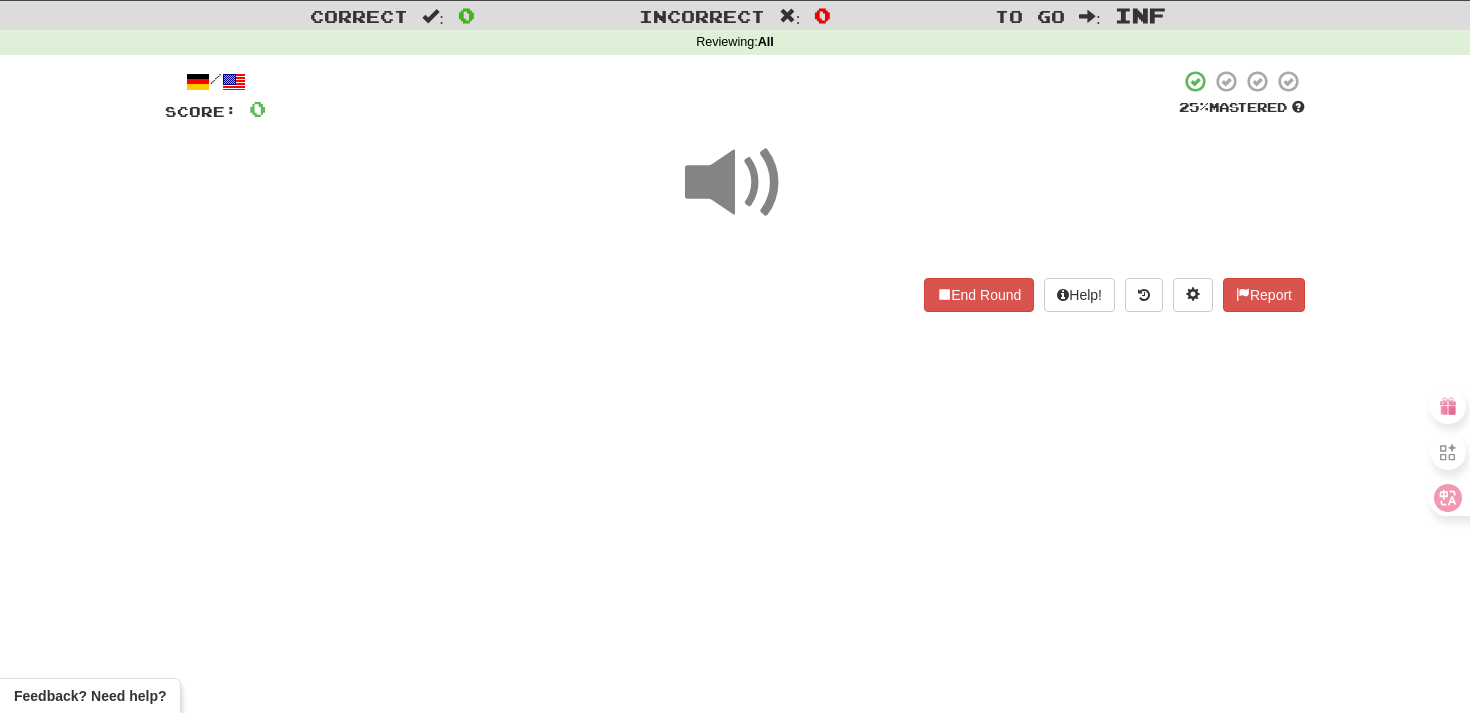 scroll, scrollTop: 49, scrollLeft: 0, axis: vertical 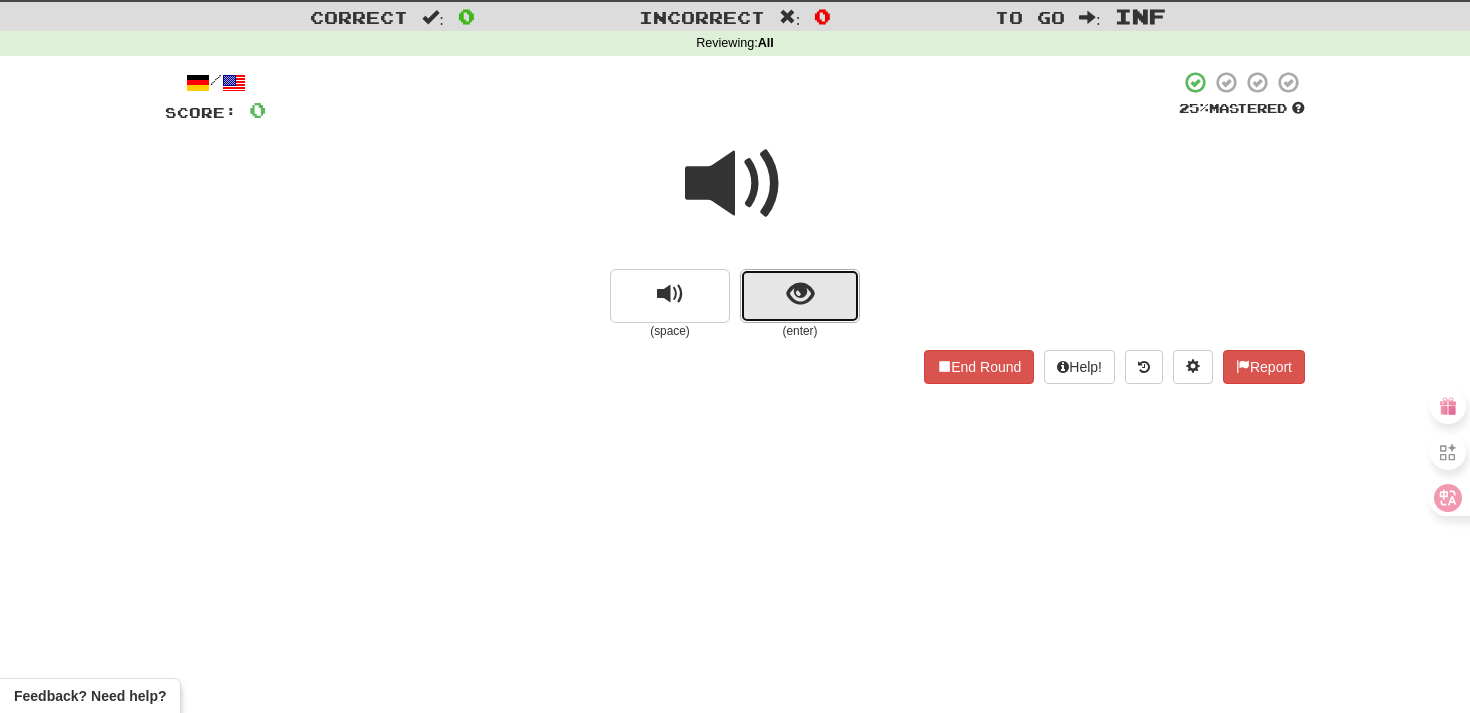 click at bounding box center [800, 296] 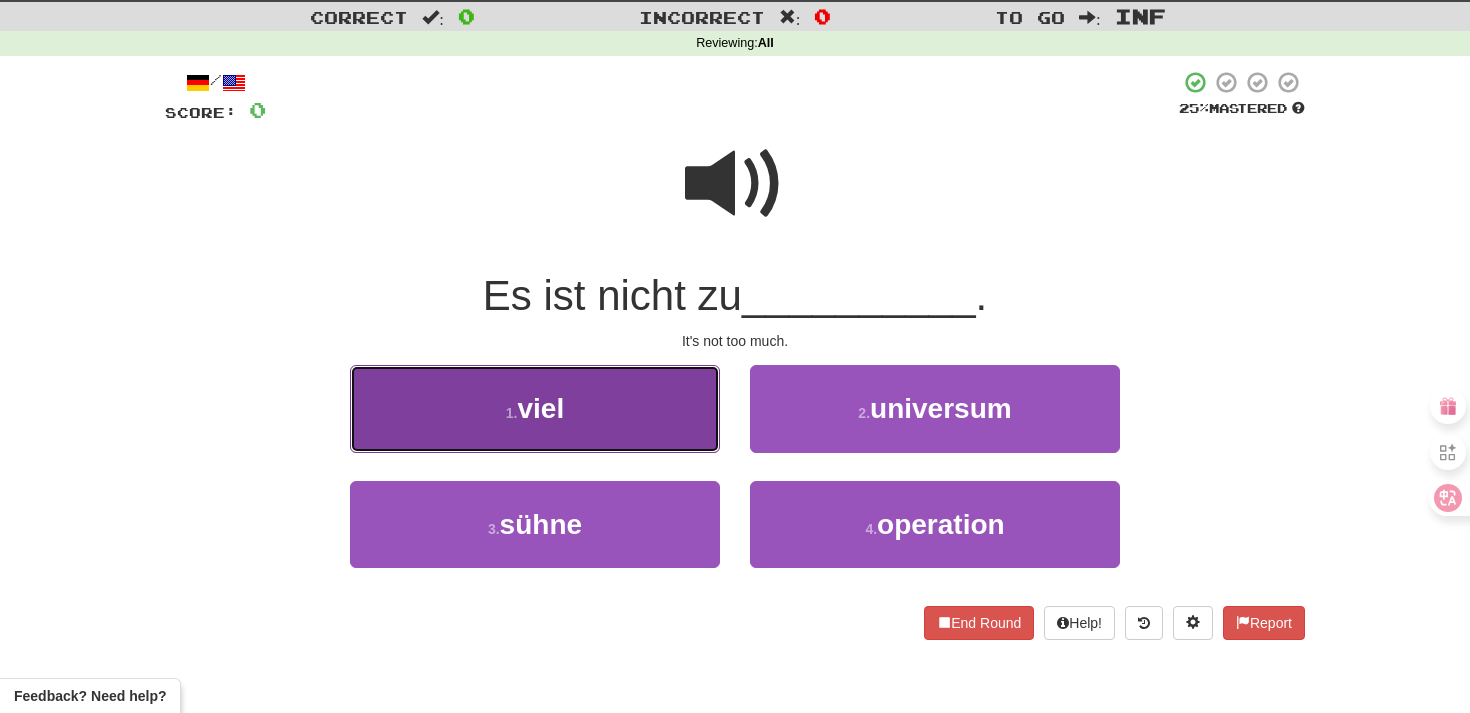 click on "1 .  viel" at bounding box center (535, 408) 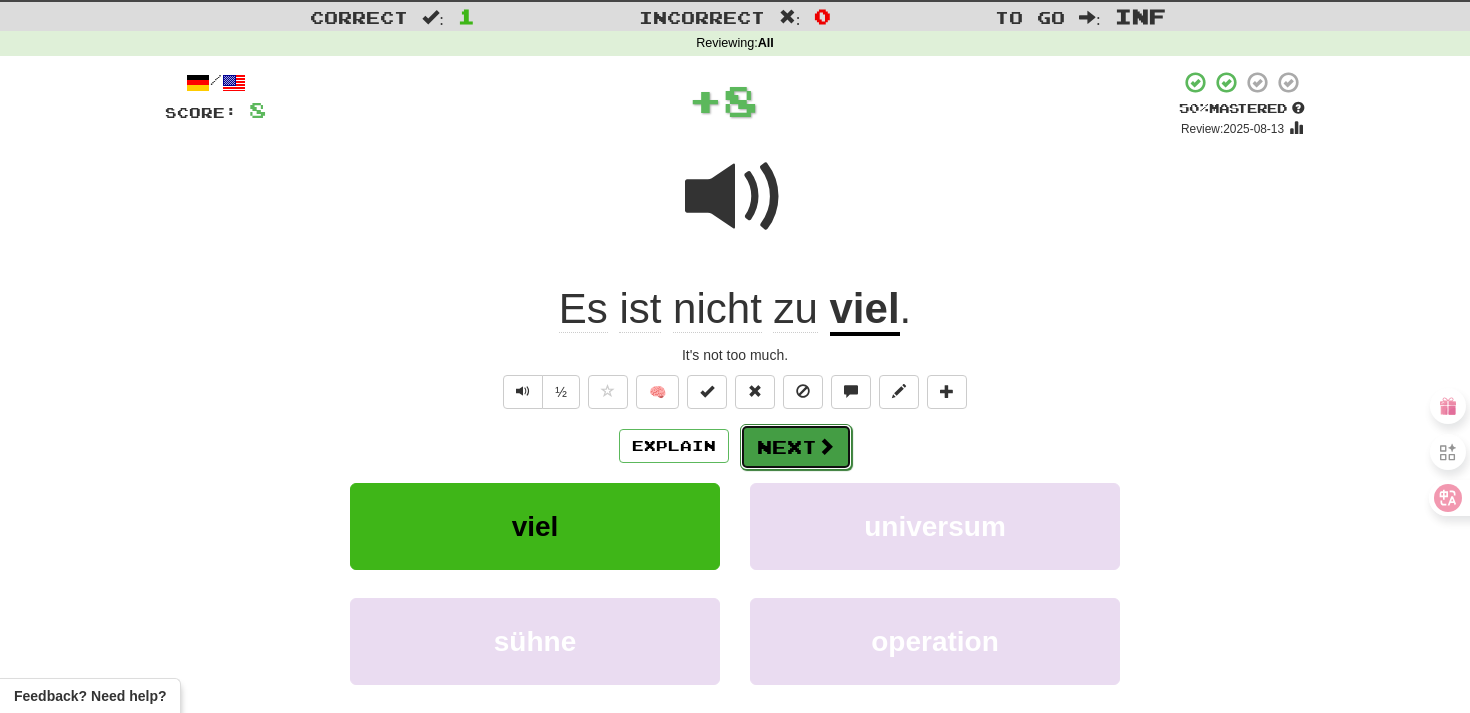 click on "Next" at bounding box center (796, 447) 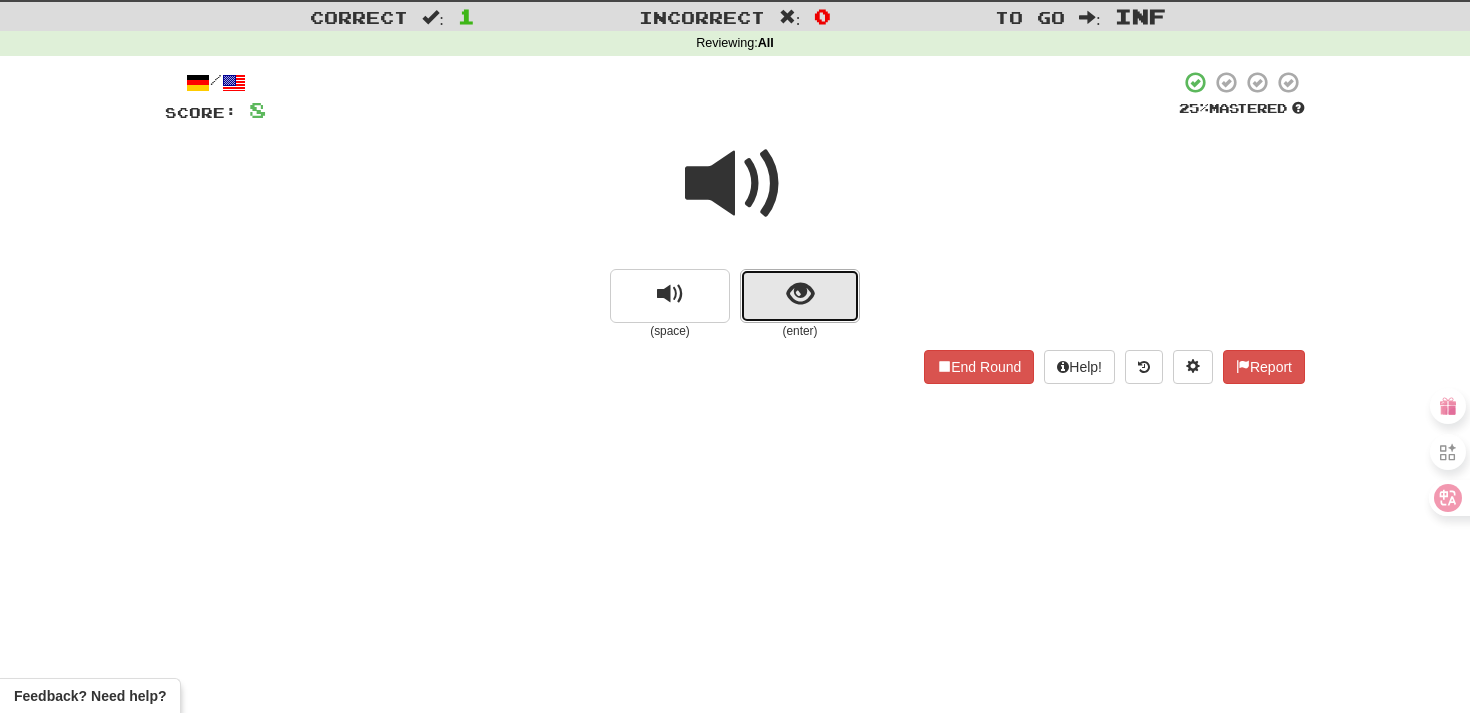 click at bounding box center (800, 294) 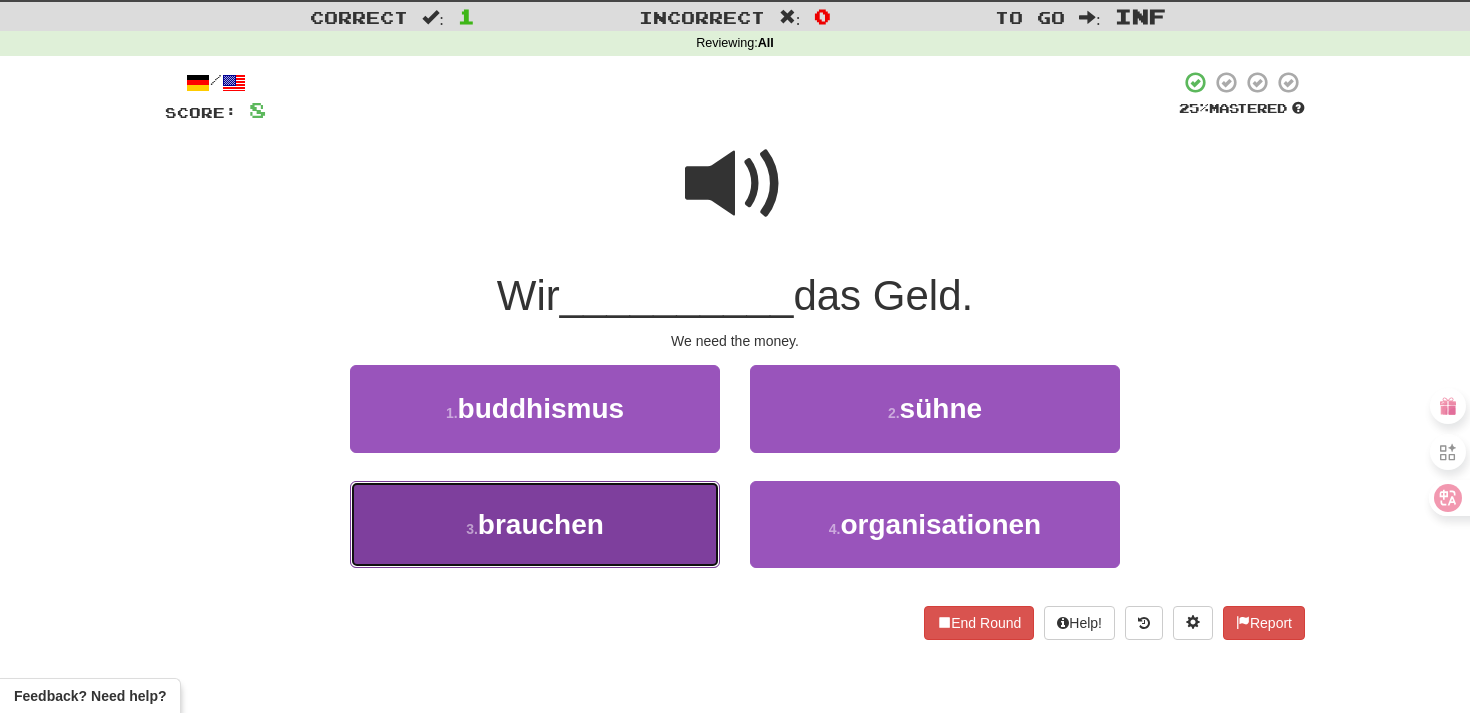 click on "3 .  brauchen" at bounding box center (535, 524) 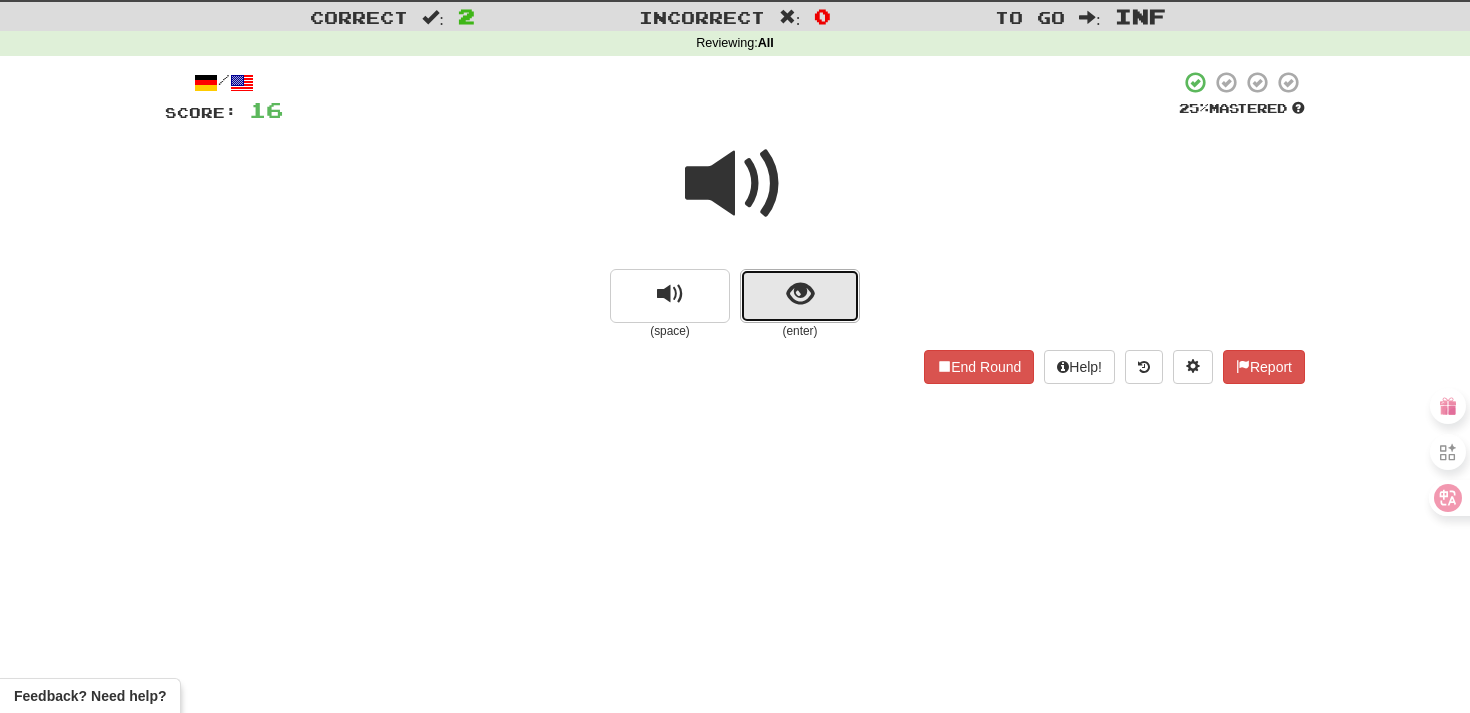 click at bounding box center (800, 296) 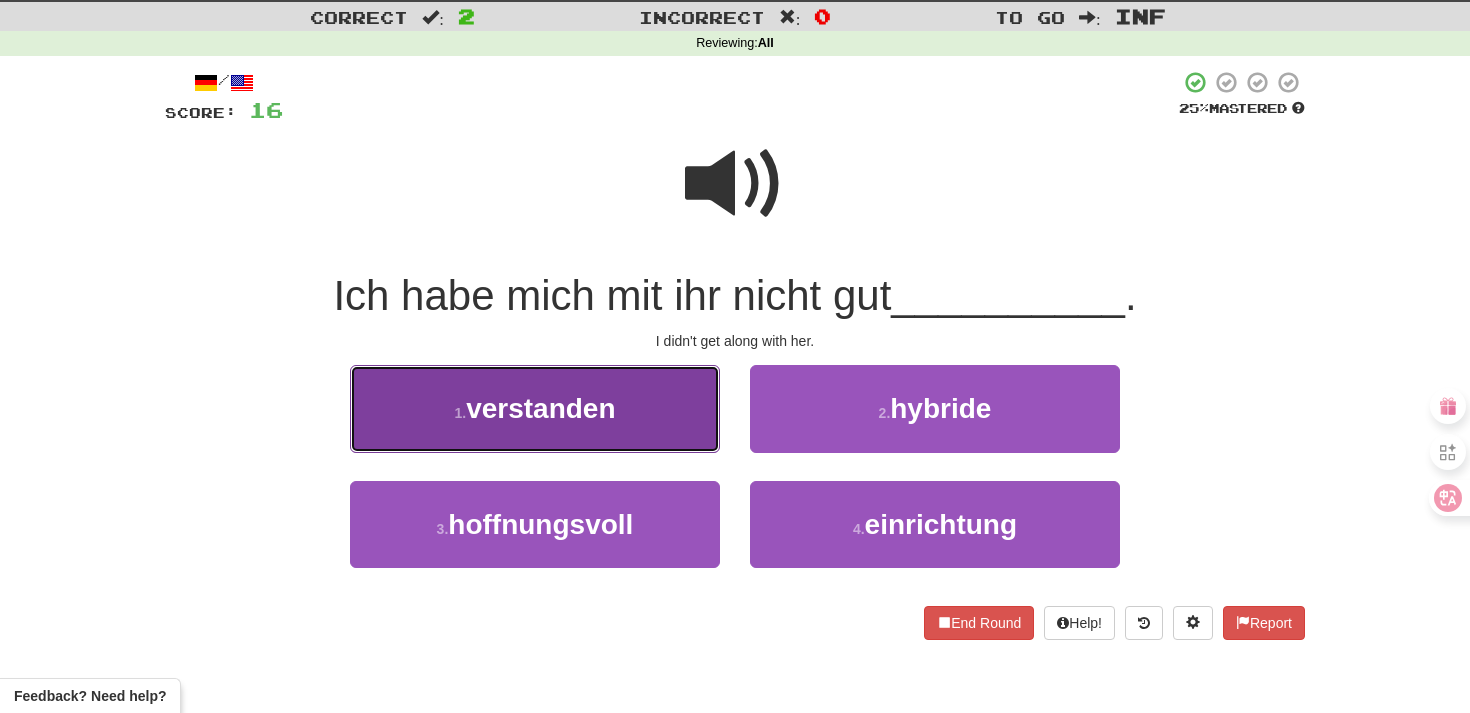 click on "1 .  verstanden" at bounding box center (535, 408) 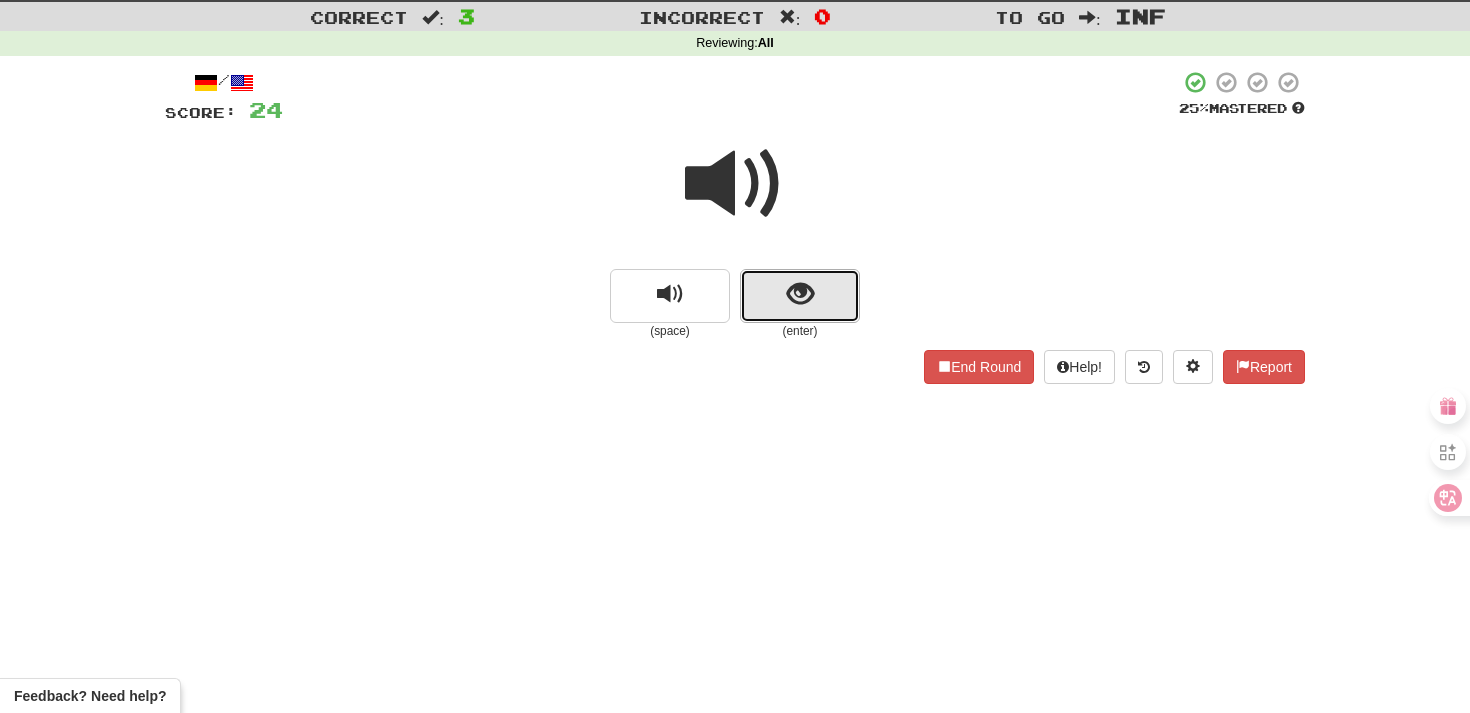 click at bounding box center (800, 296) 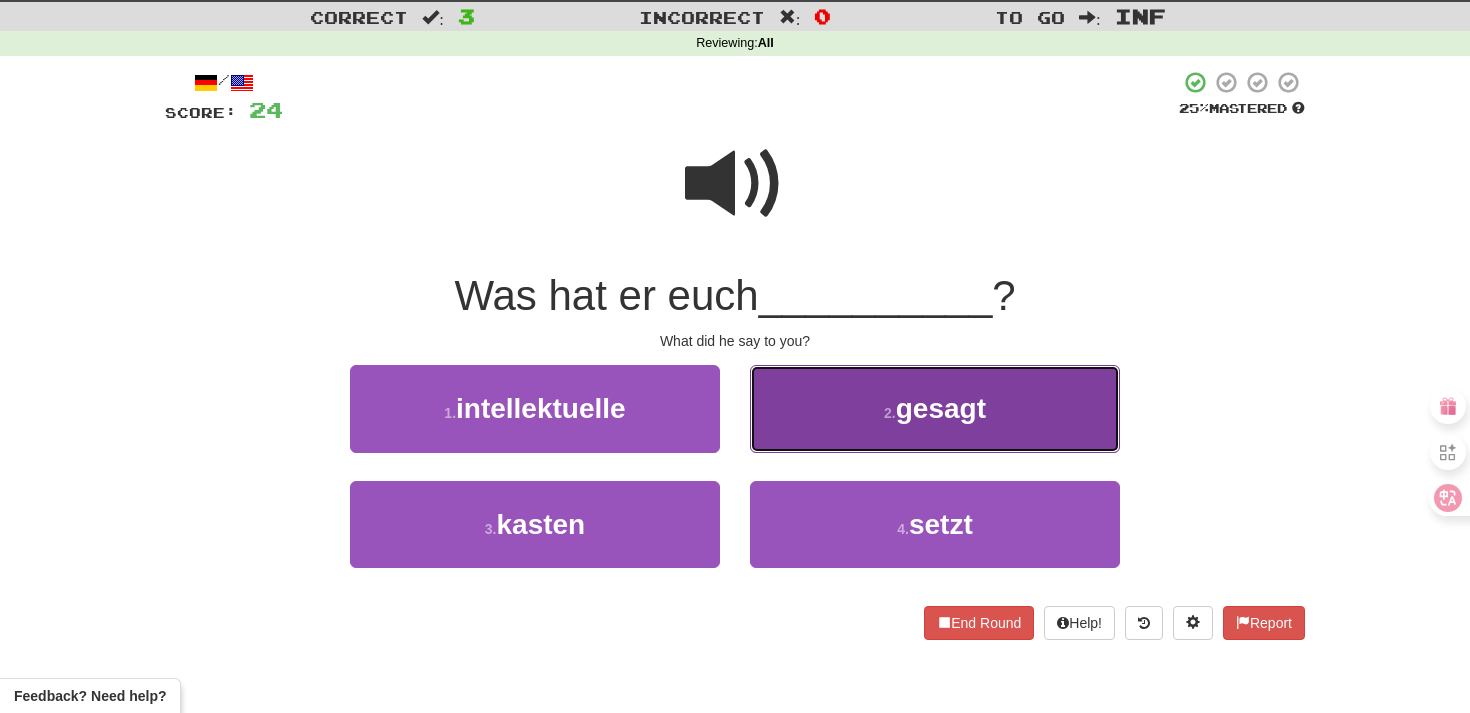 click on "2 .  gesagt" at bounding box center [935, 408] 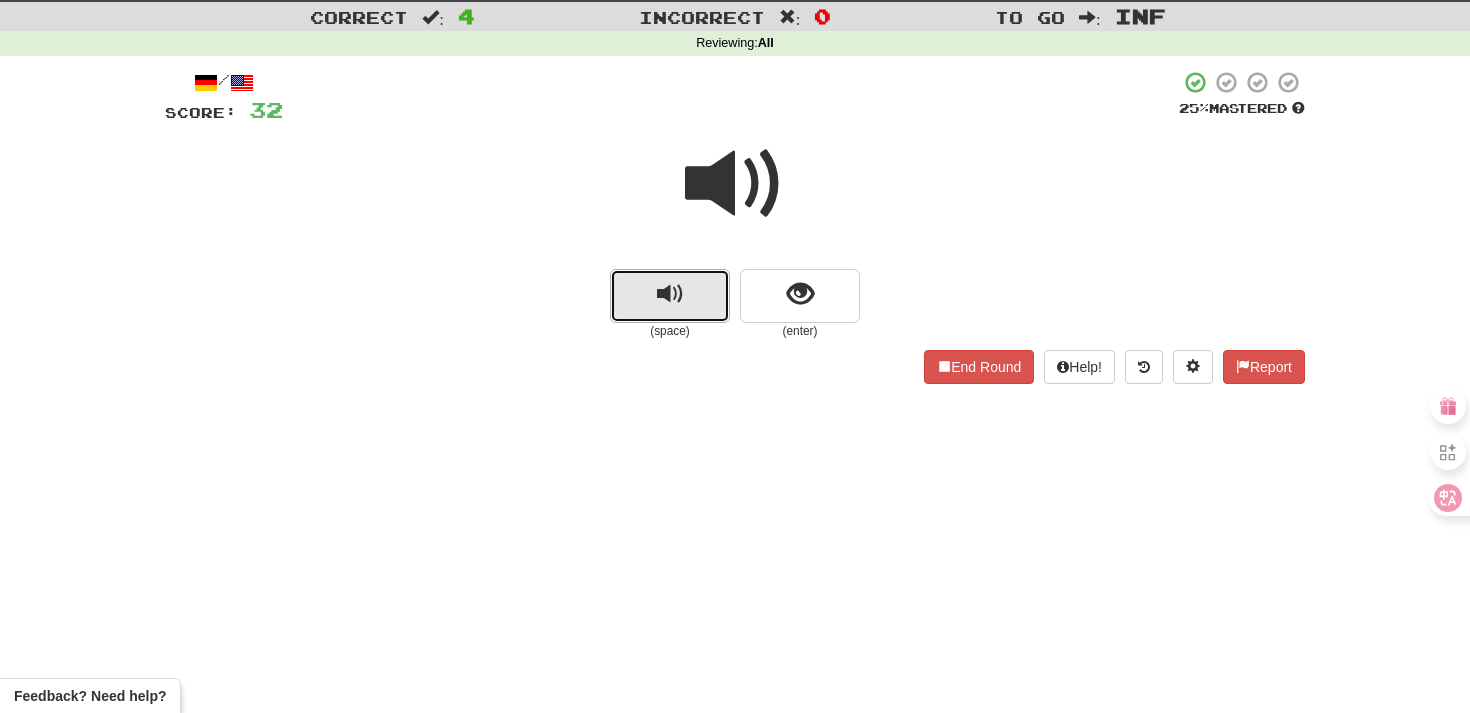 click at bounding box center (670, 296) 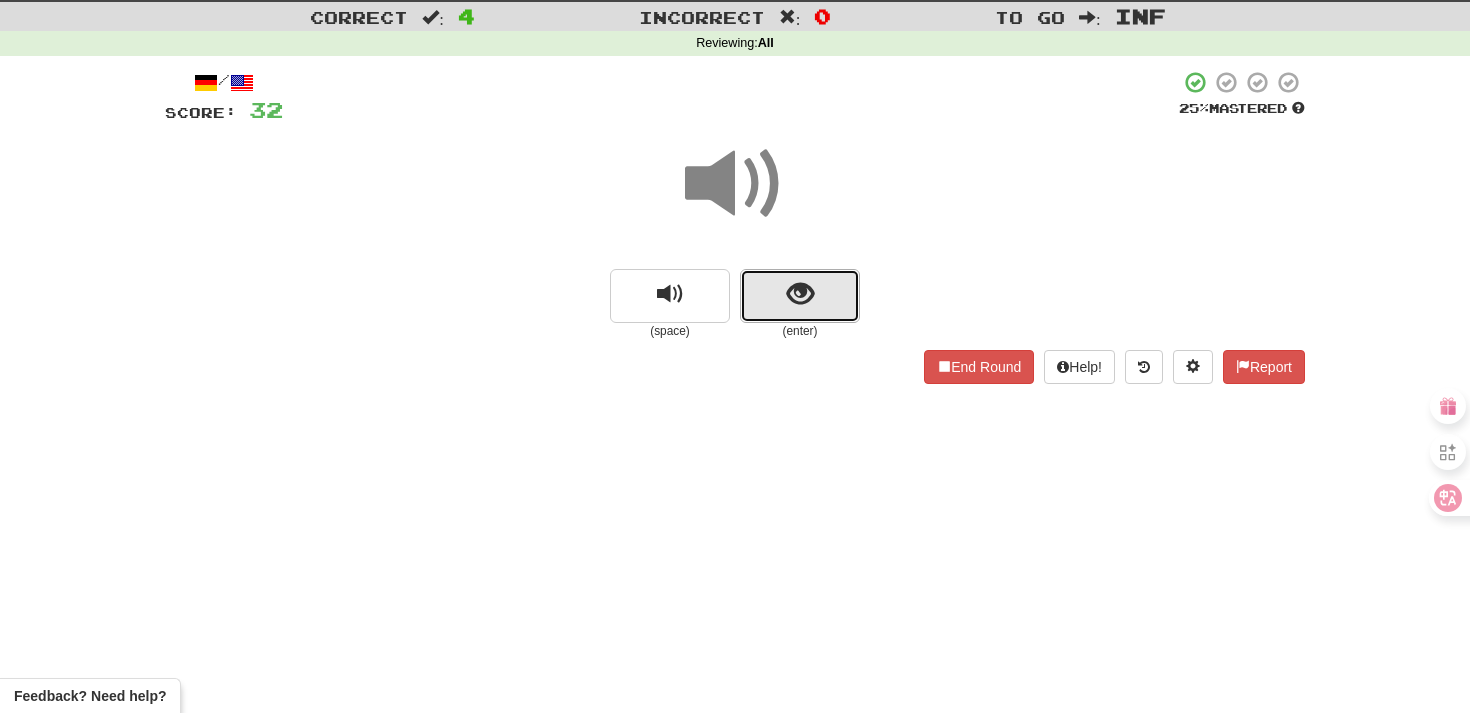 click at bounding box center [800, 296] 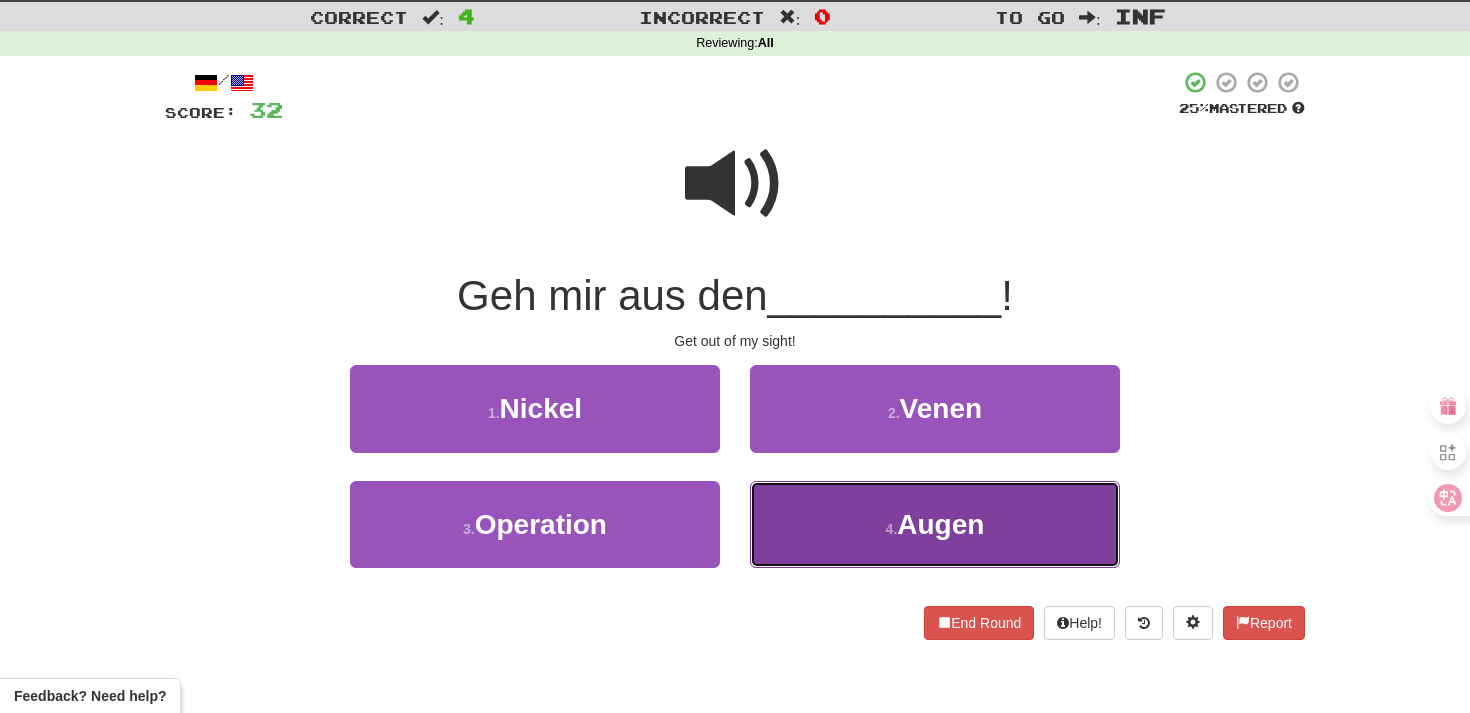click on "4 .  Augen" at bounding box center (935, 524) 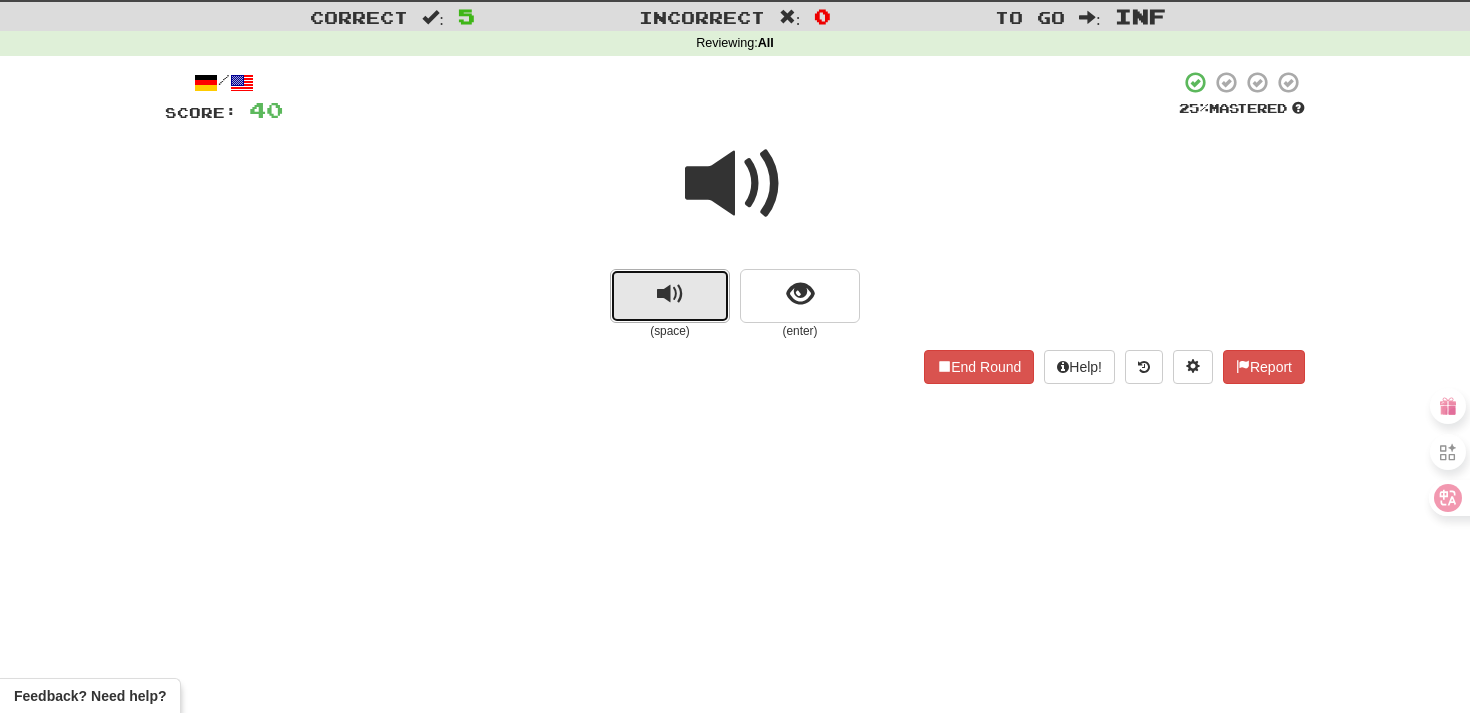 click at bounding box center (670, 296) 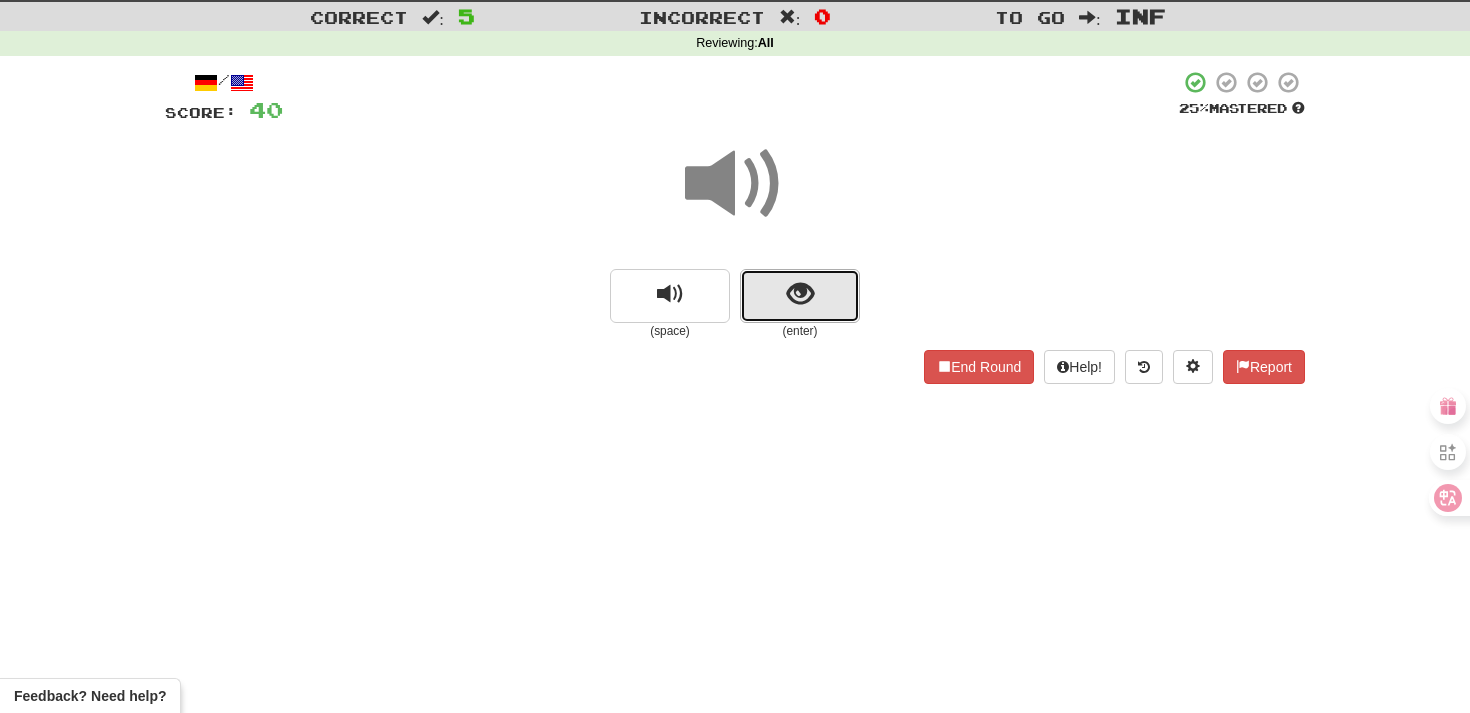 click at bounding box center [800, 296] 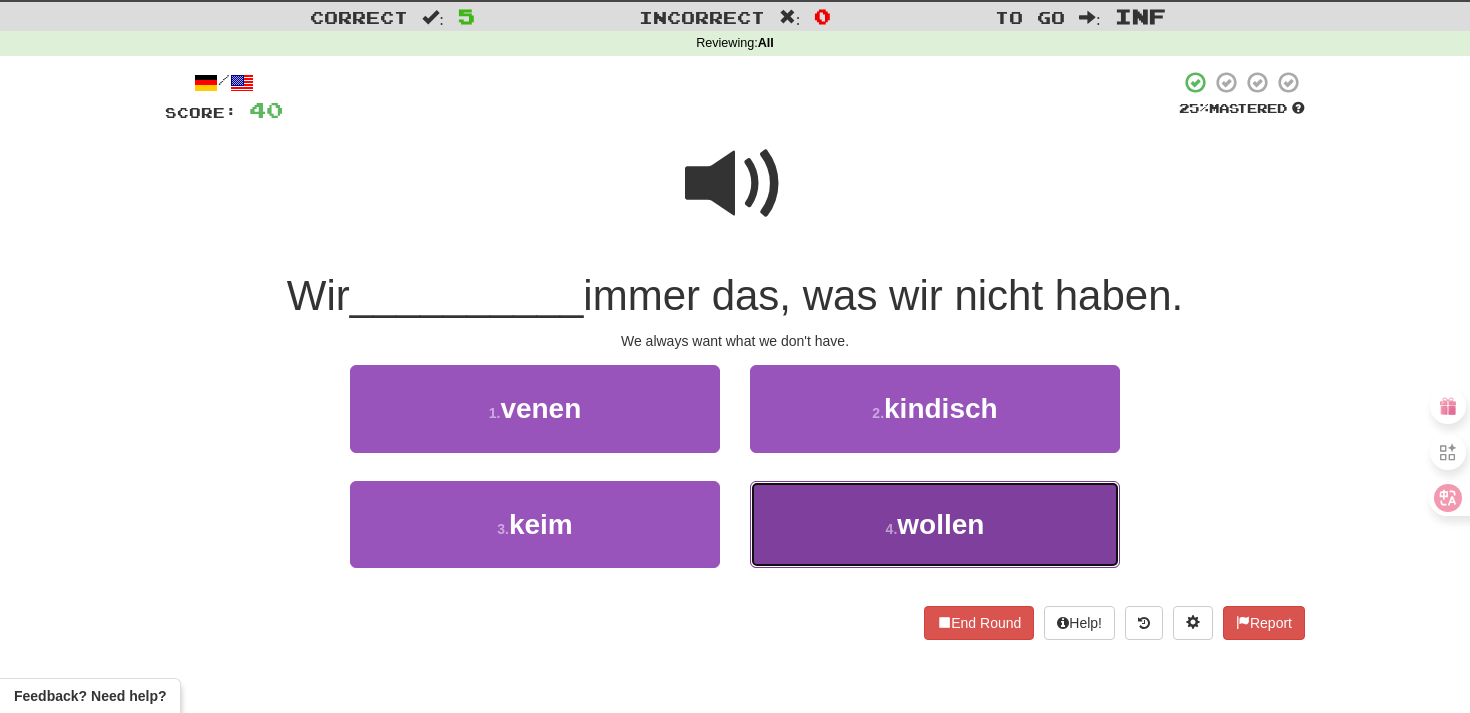 click on "4 .  wollen" at bounding box center [935, 524] 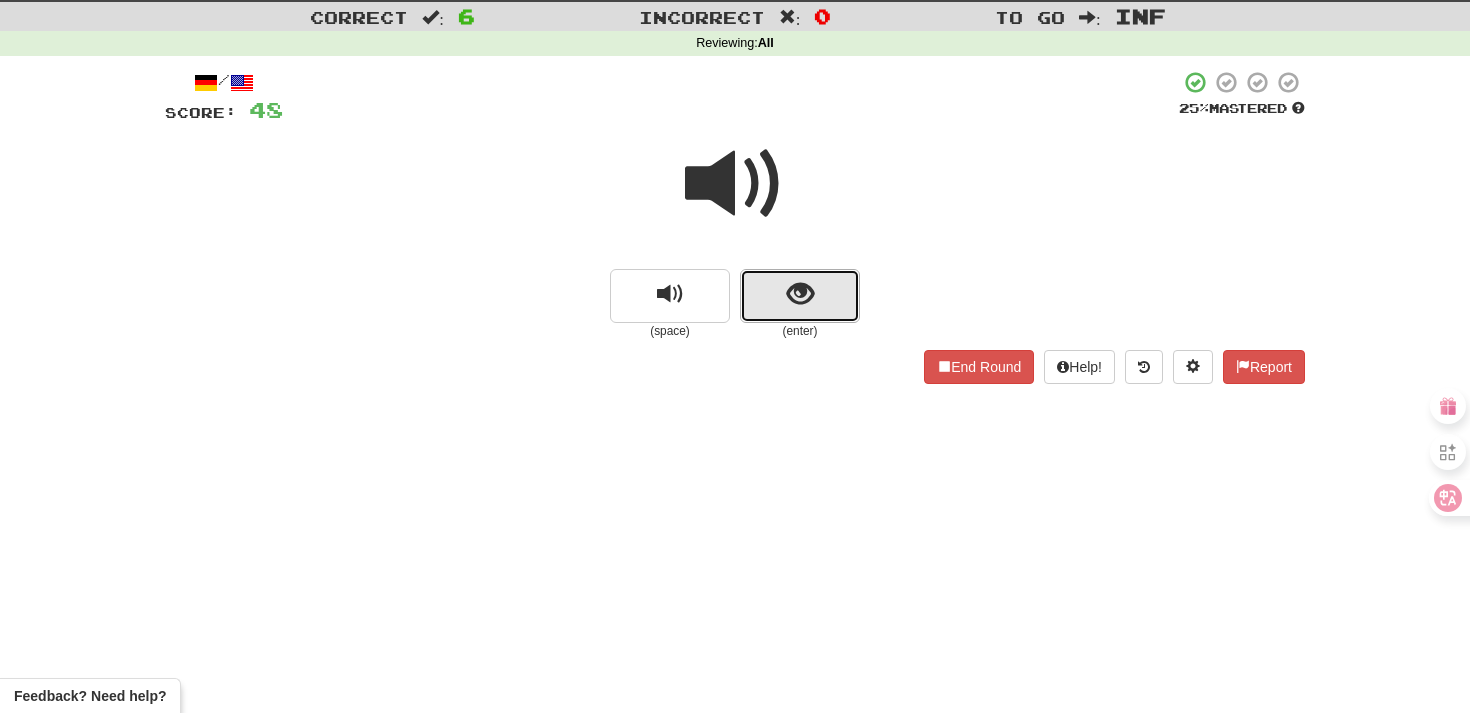 click at bounding box center [800, 296] 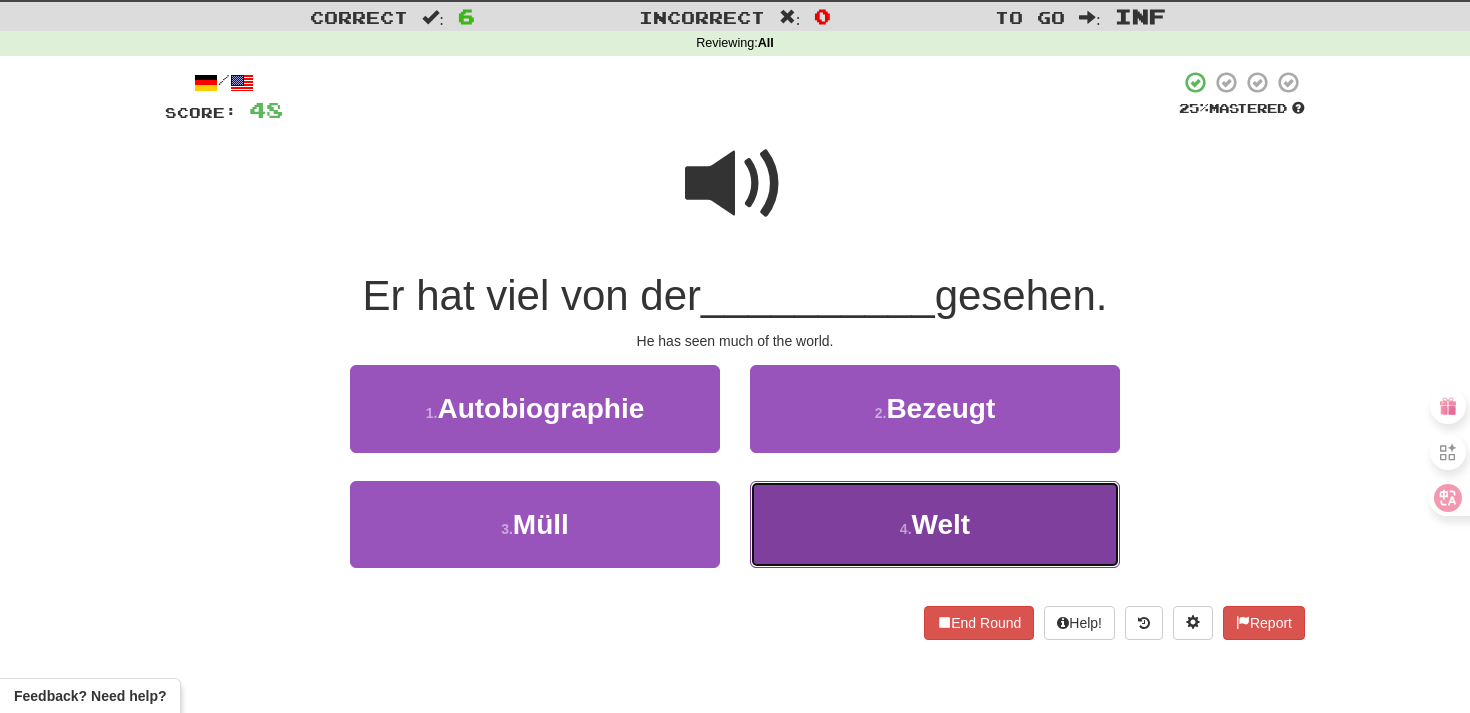 click on "4 .  Welt" at bounding box center [935, 524] 